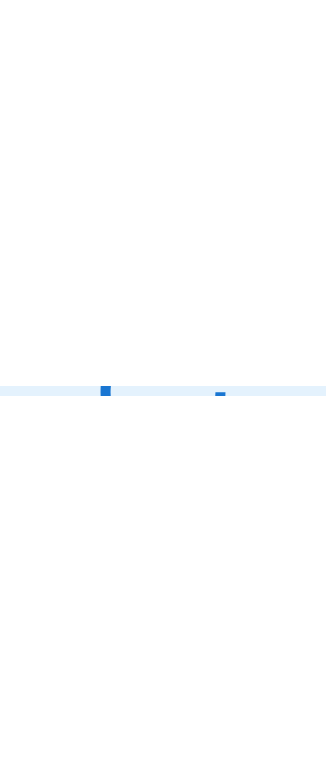 scroll, scrollTop: 0, scrollLeft: 0, axis: both 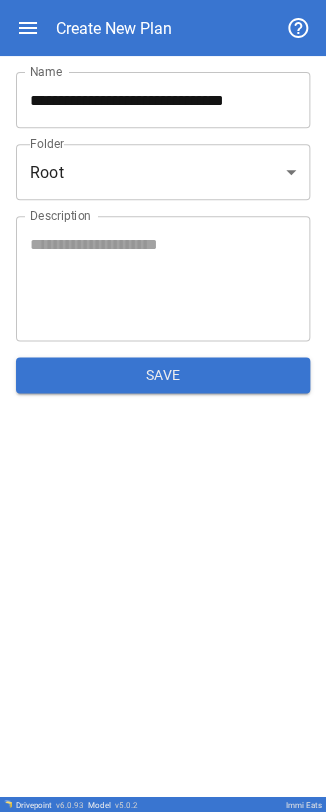 click on "**********" at bounding box center [163, 100] 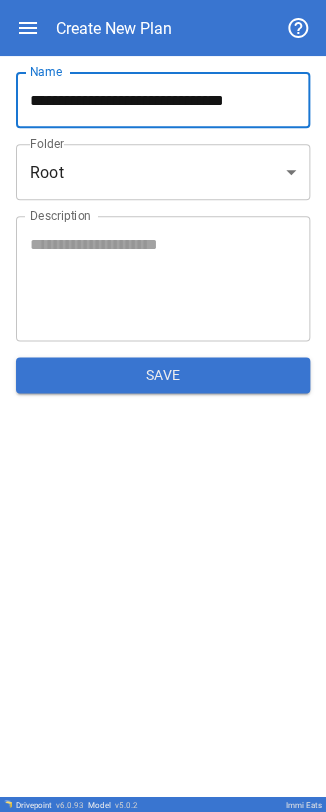 click on "**********" at bounding box center [163, 406] 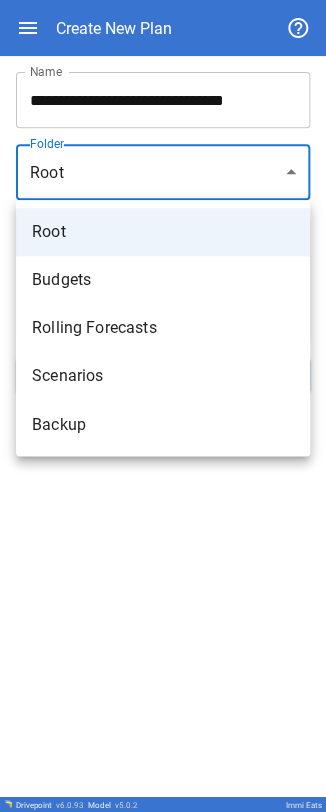 click on "Backup" at bounding box center [163, 424] 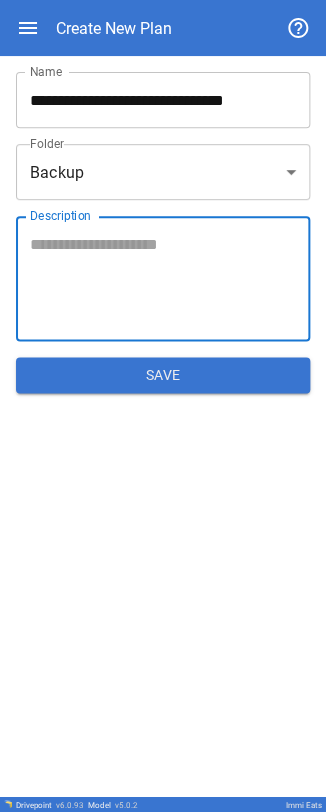 click on "Description" at bounding box center (163, 279) 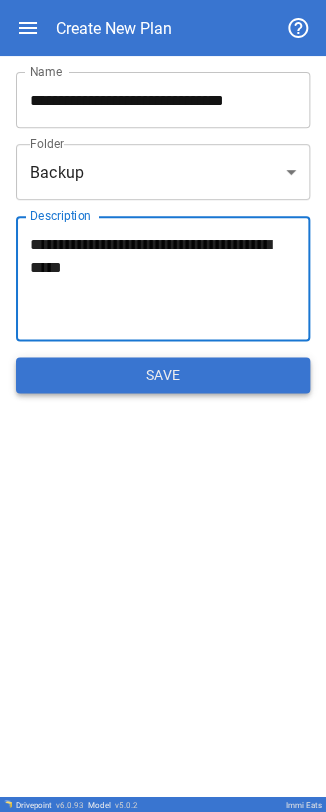 type on "**********" 